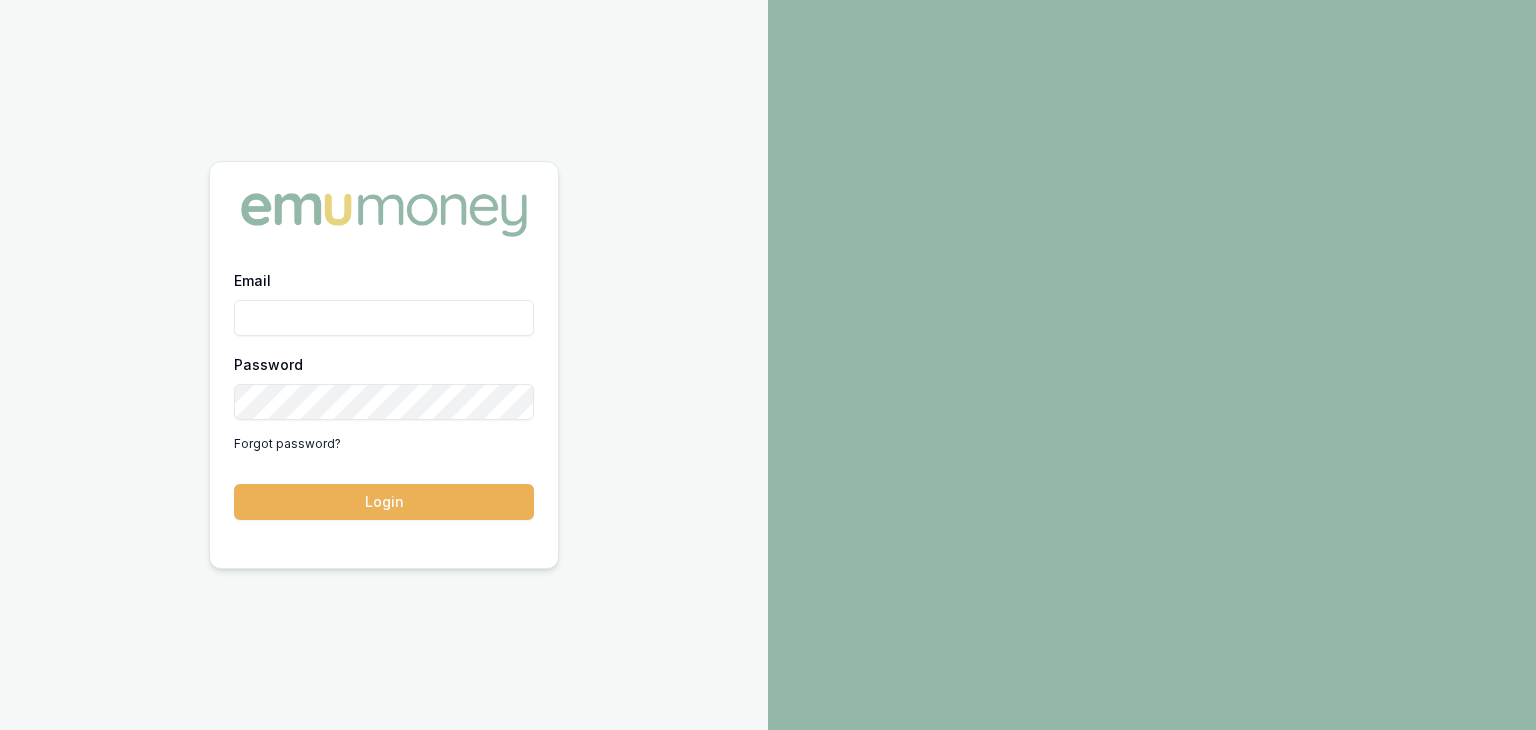 scroll, scrollTop: 0, scrollLeft: 0, axis: both 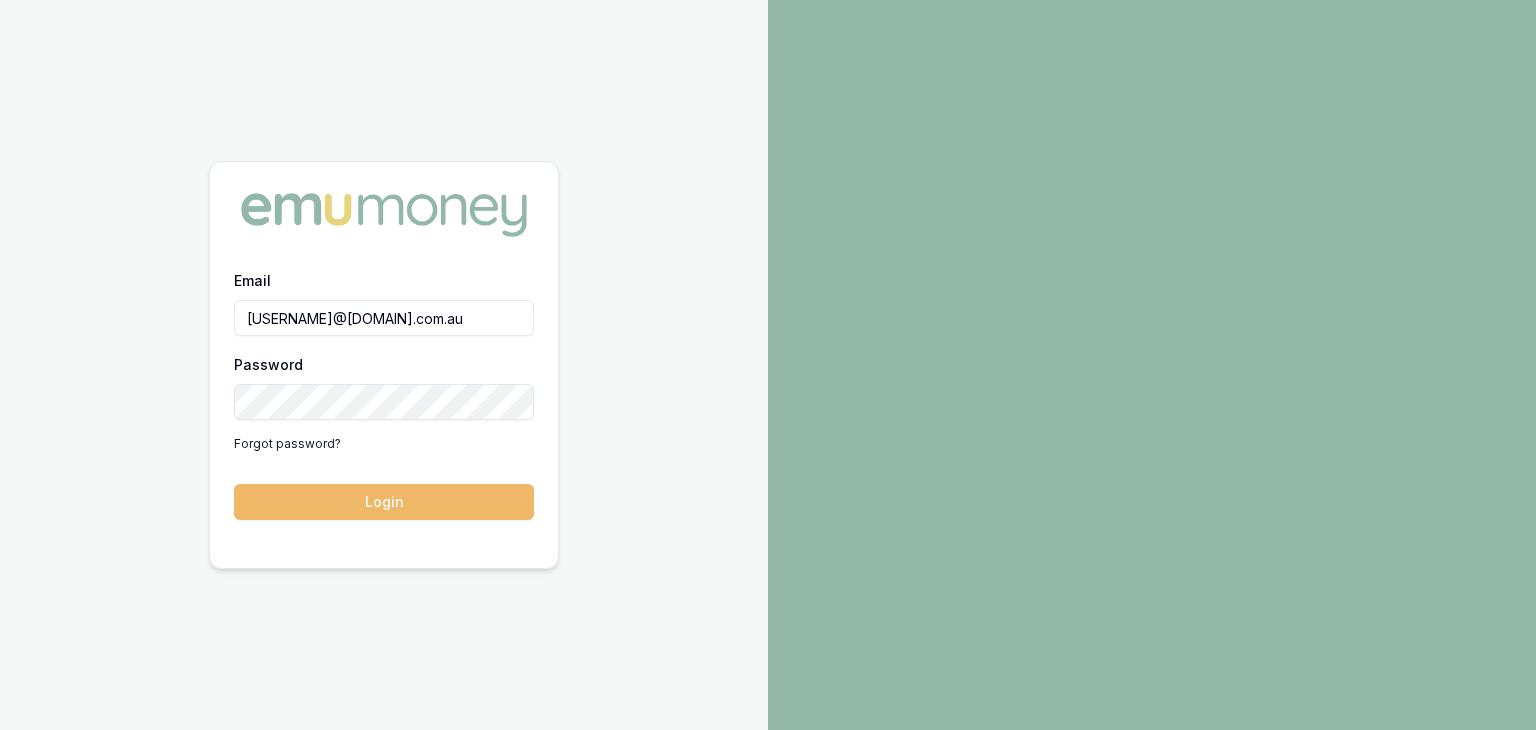 click on "Login" at bounding box center (384, 502) 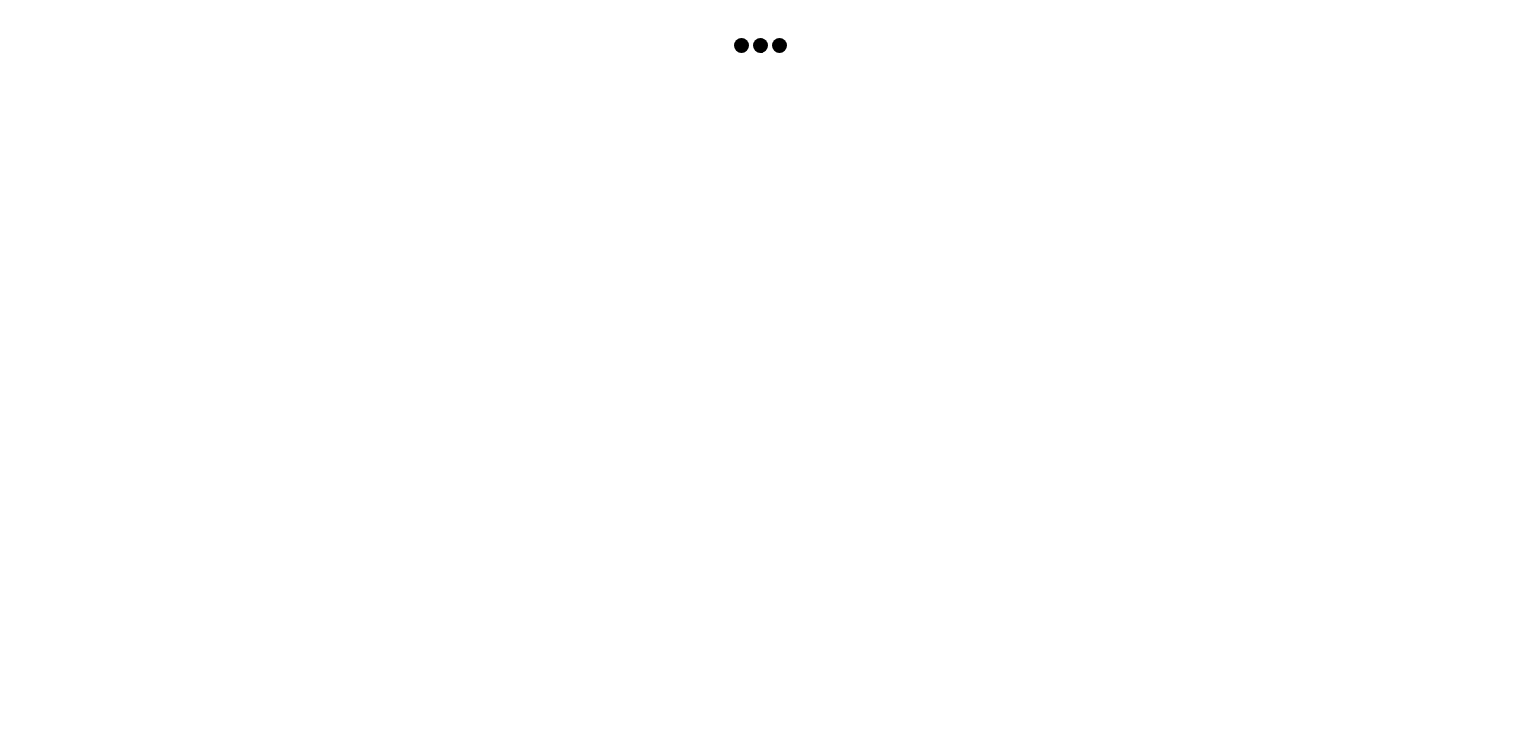 scroll, scrollTop: 0, scrollLeft: 0, axis: both 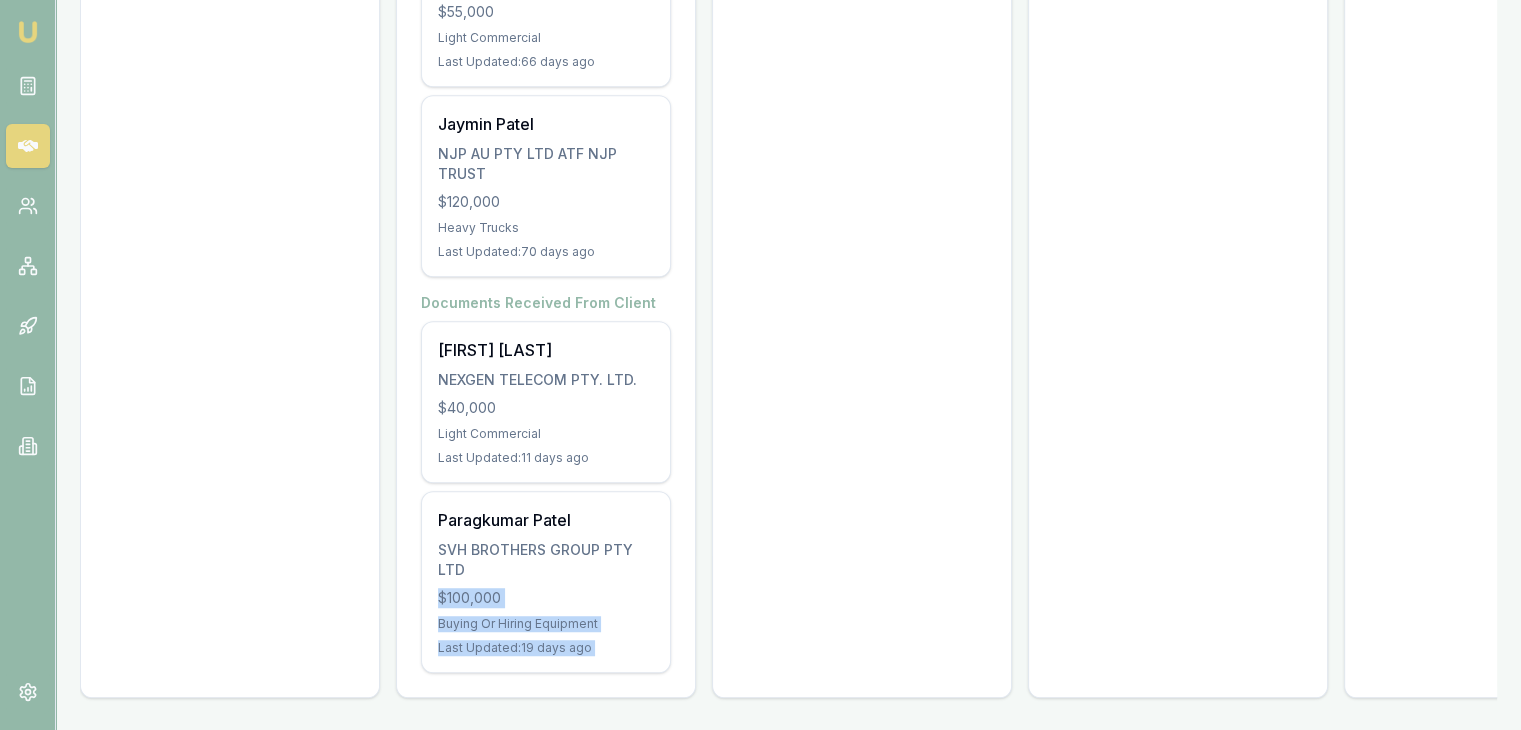 drag, startPoint x: 544, startPoint y: 557, endPoint x: 780, endPoint y: 501, distance: 242.55309 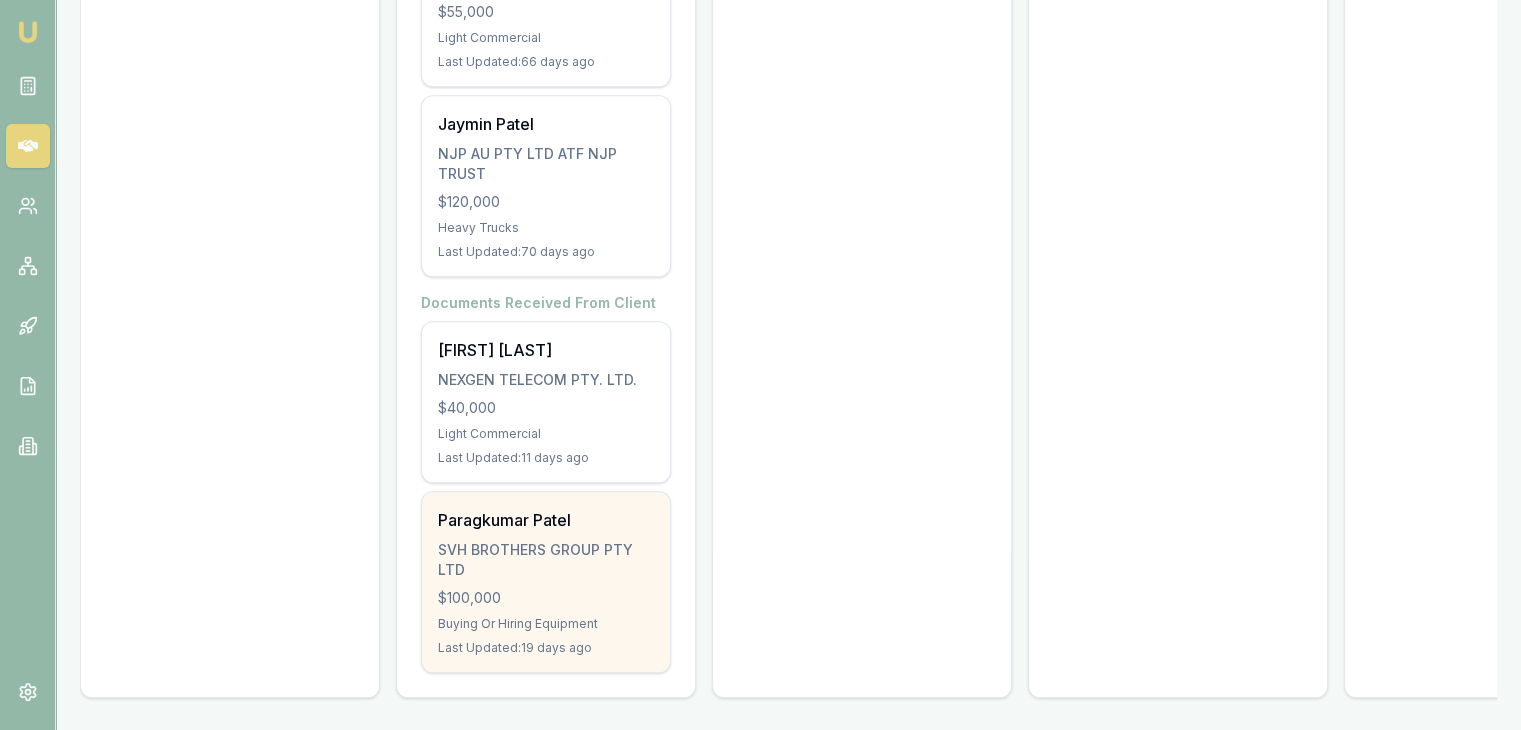 click on "Paragkumar  Patel SVH BROTHERS GROUP PTY LTD $100,000 Buying Or Hiring Equipment Last Updated:  19 days ago" at bounding box center (546, 582) 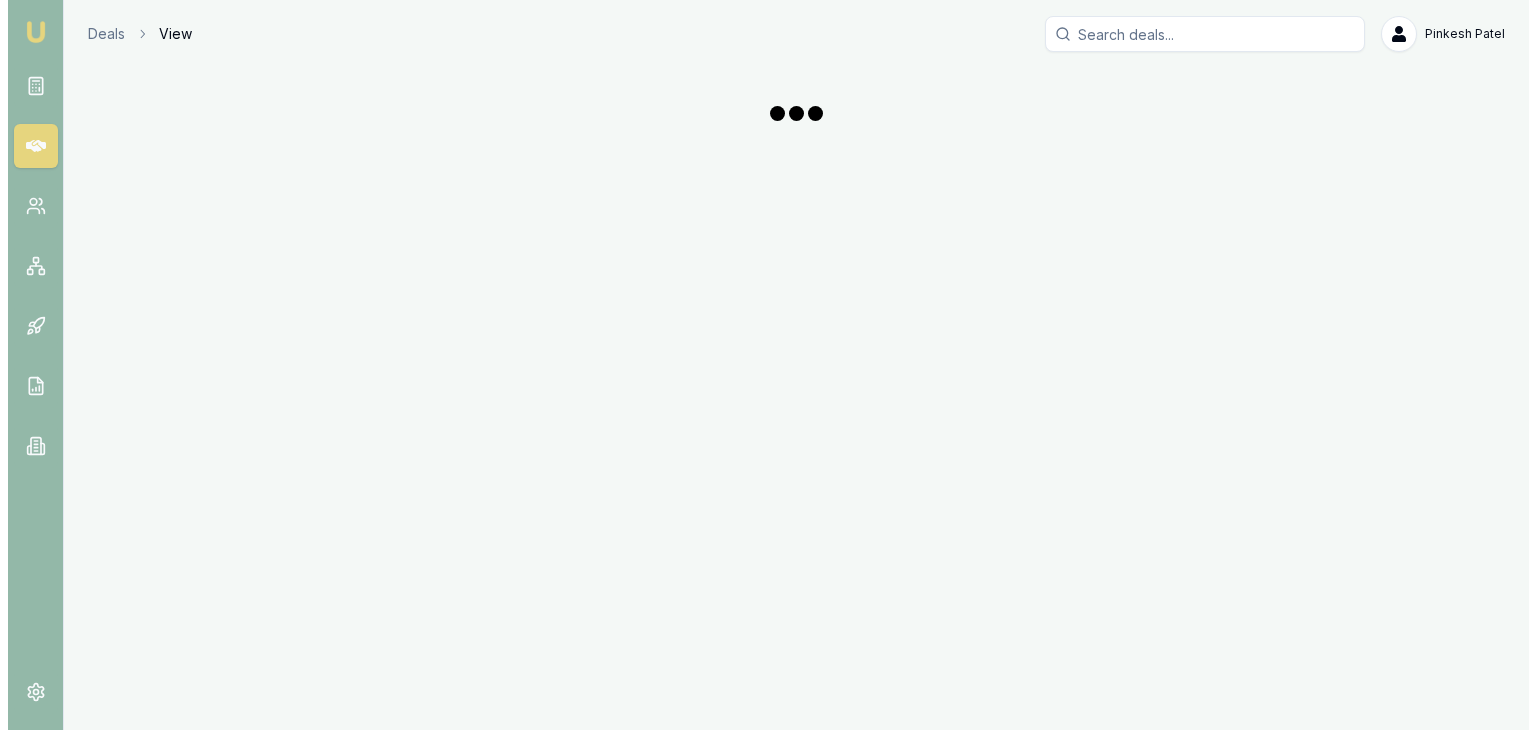 scroll, scrollTop: 0, scrollLeft: 0, axis: both 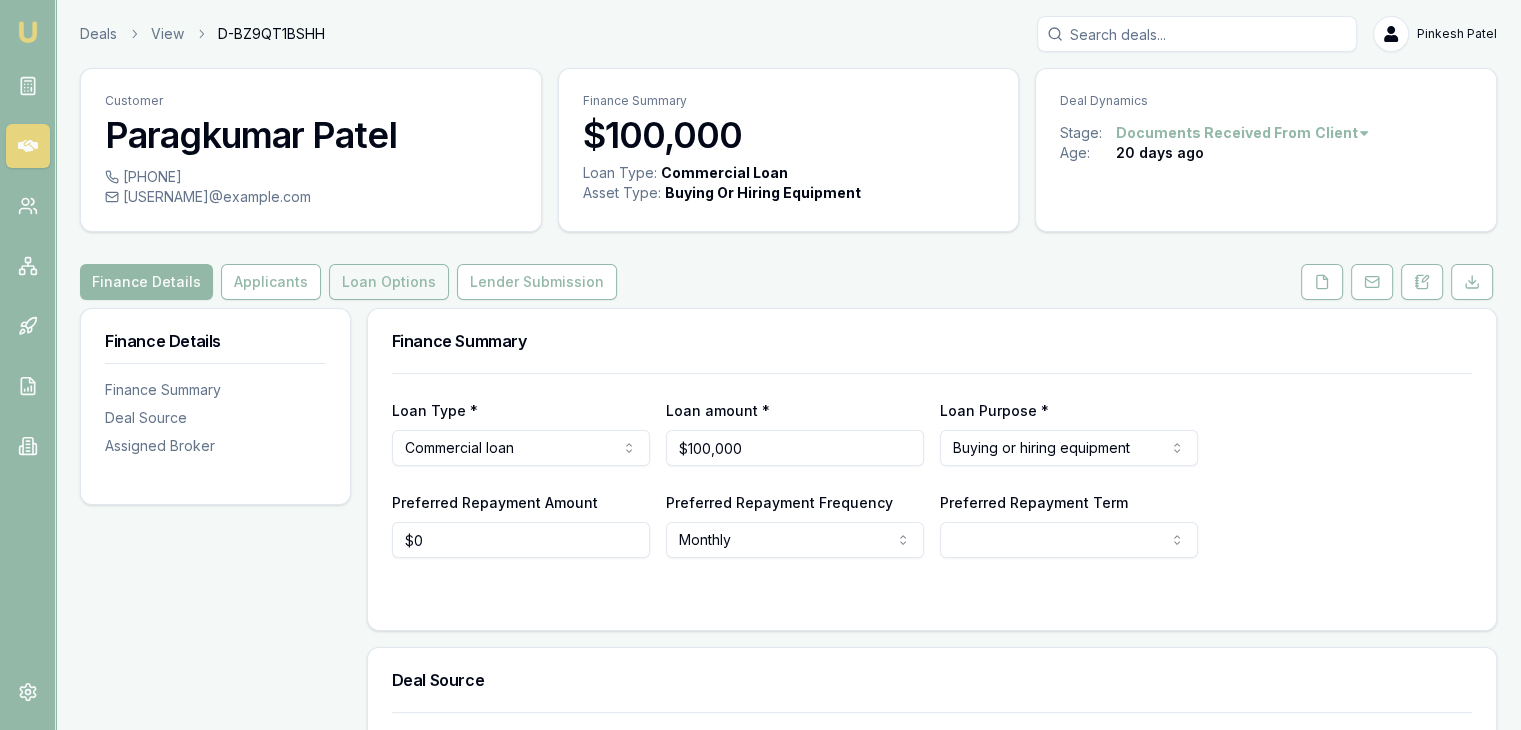 click on "Loan Options" at bounding box center (389, 282) 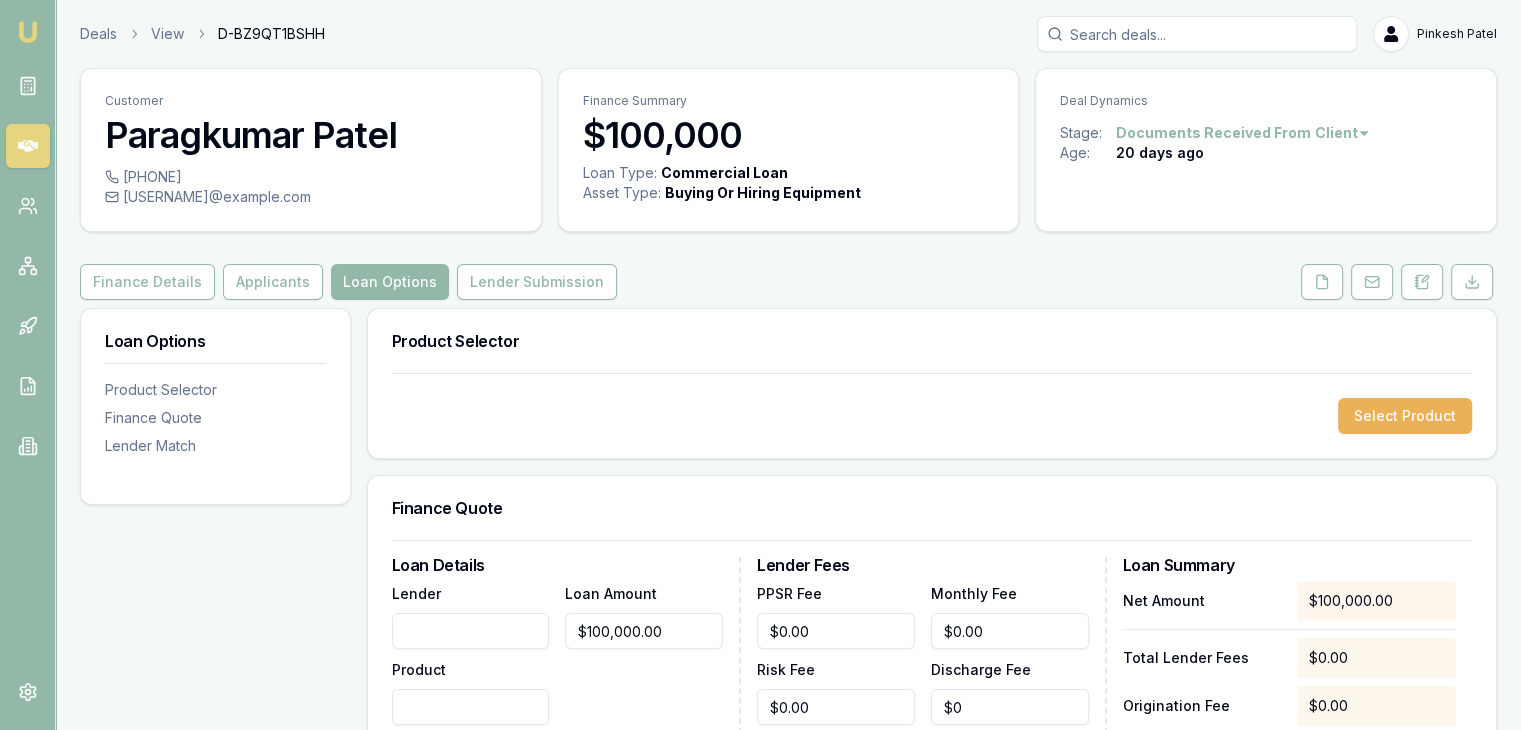 click on "Lender Submission" at bounding box center (537, 282) 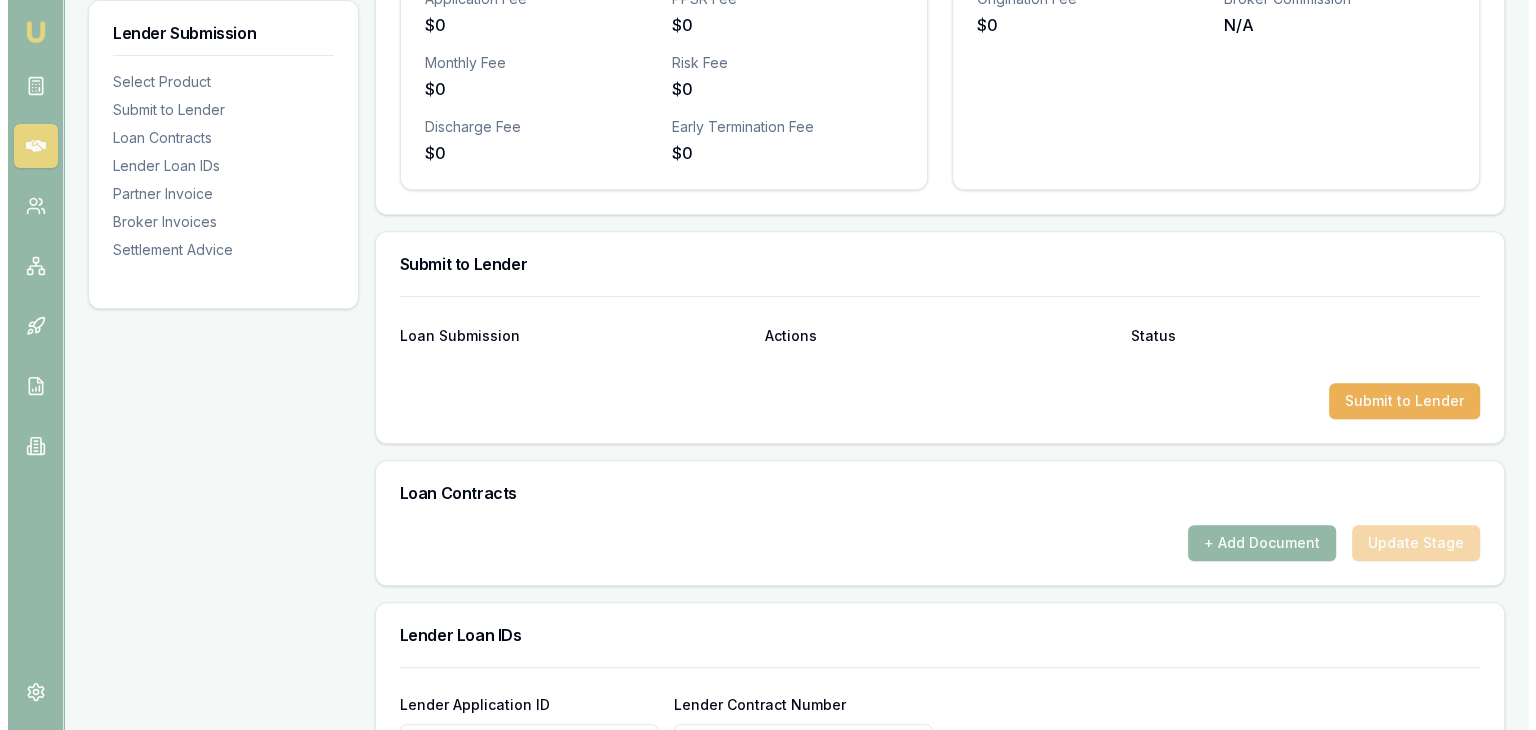 scroll, scrollTop: 800, scrollLeft: 0, axis: vertical 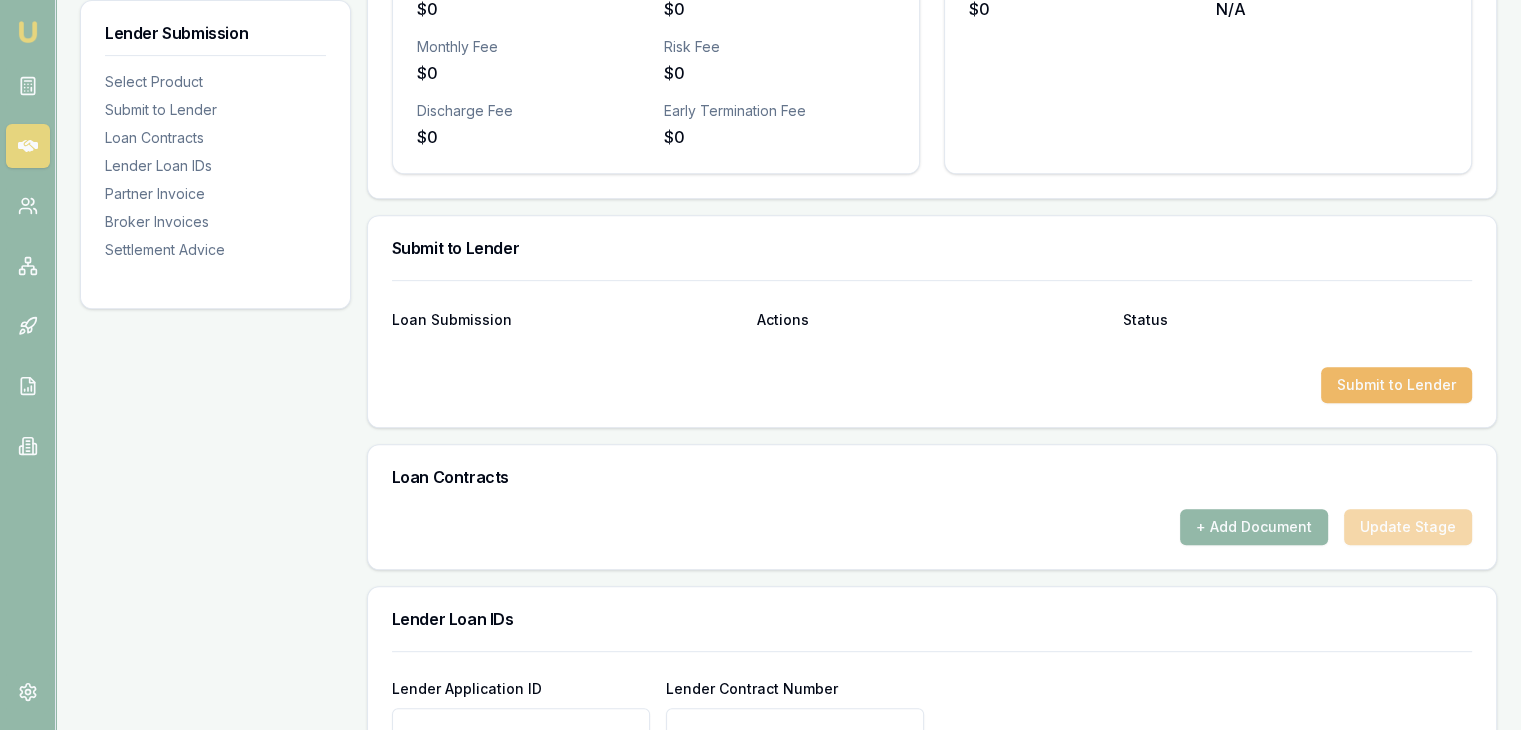 click on "Submit to Lender" at bounding box center (1396, 385) 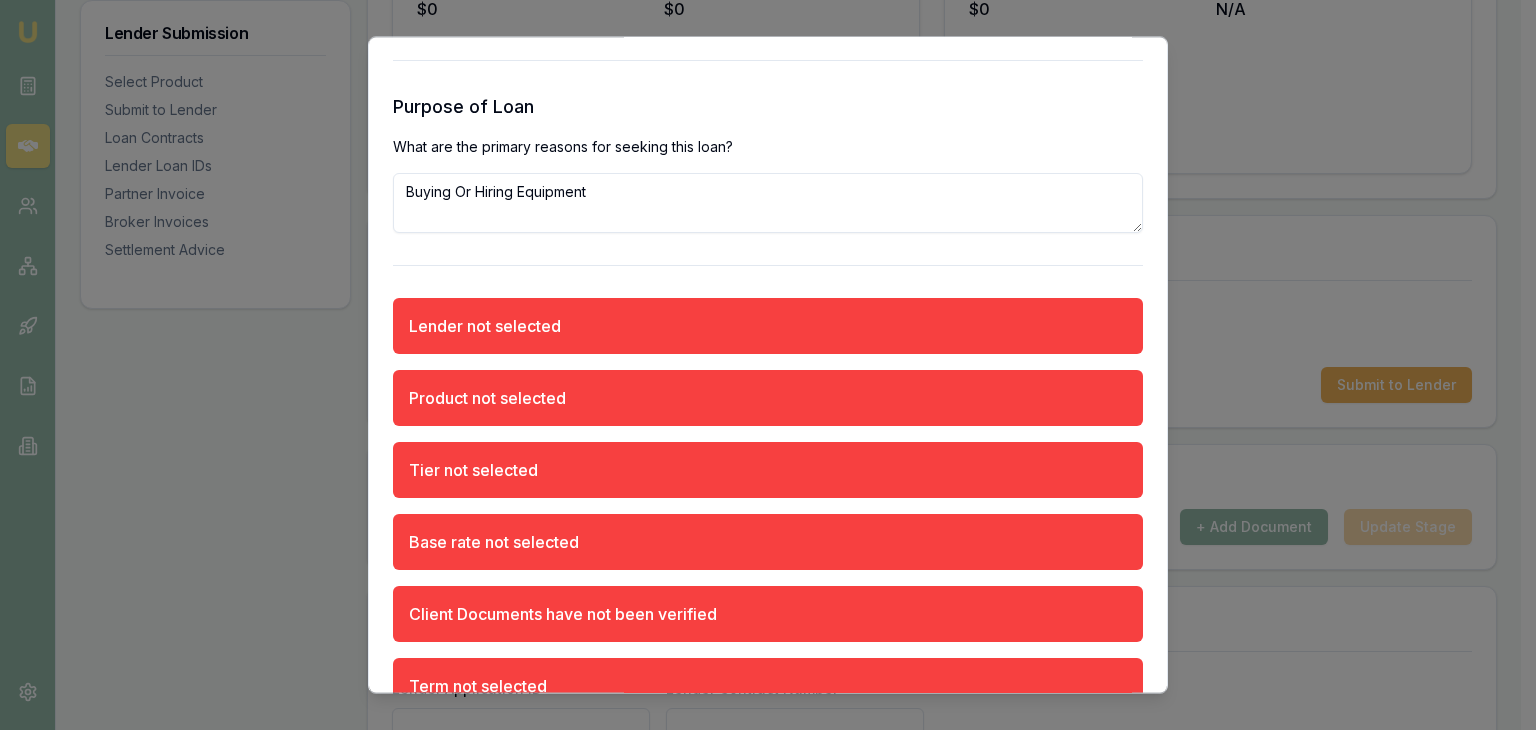 scroll, scrollTop: 1553, scrollLeft: 0, axis: vertical 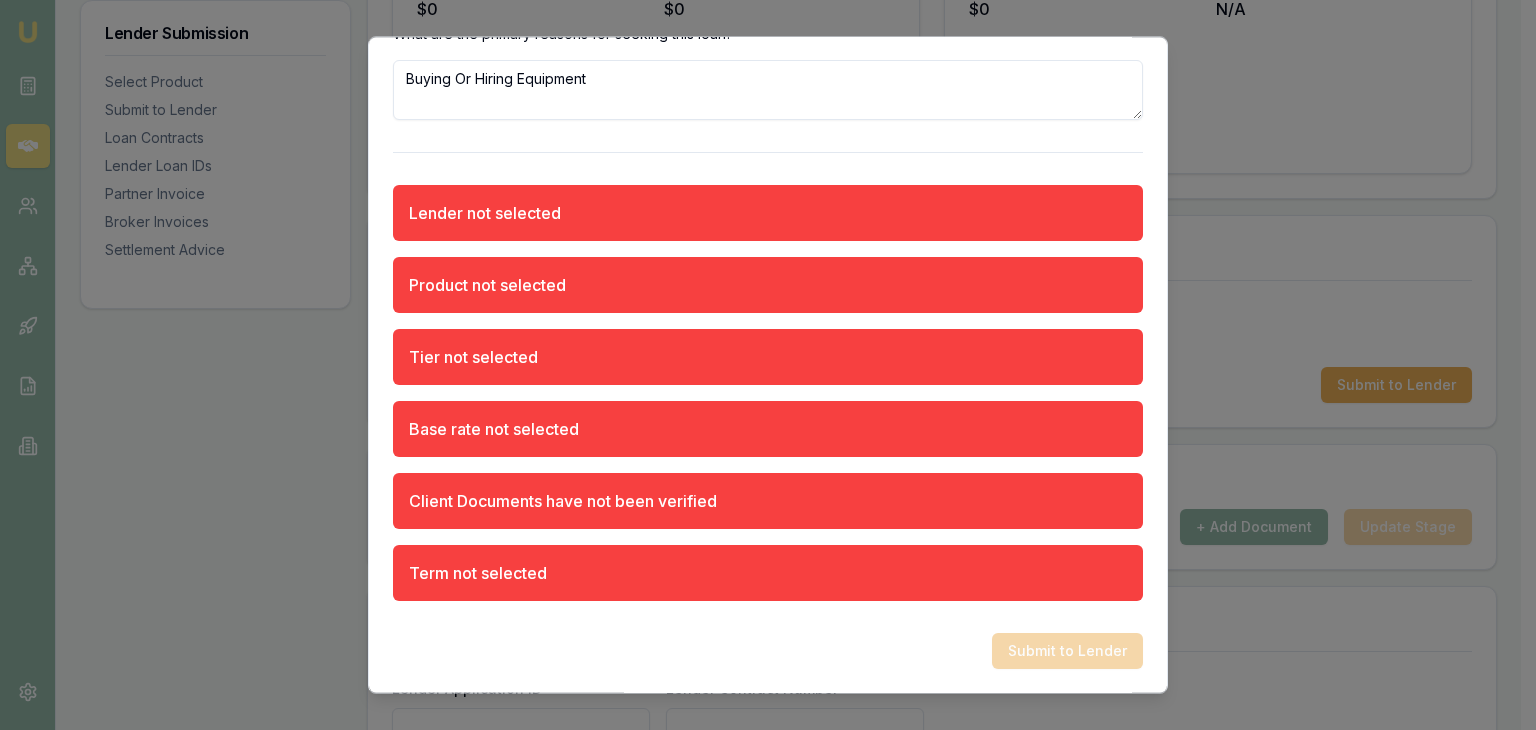click on "Submit to Lender" at bounding box center (768, 652) 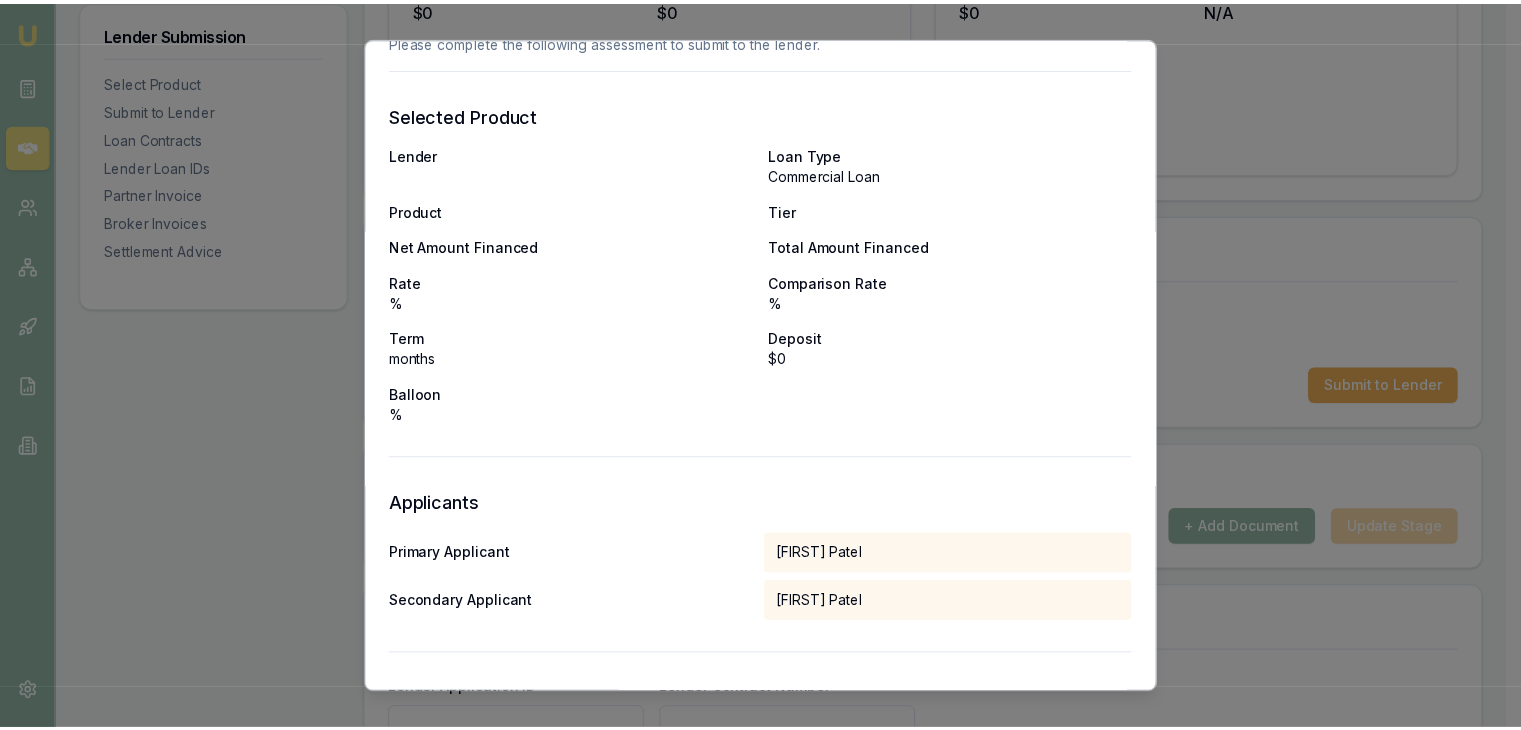 scroll, scrollTop: 0, scrollLeft: 0, axis: both 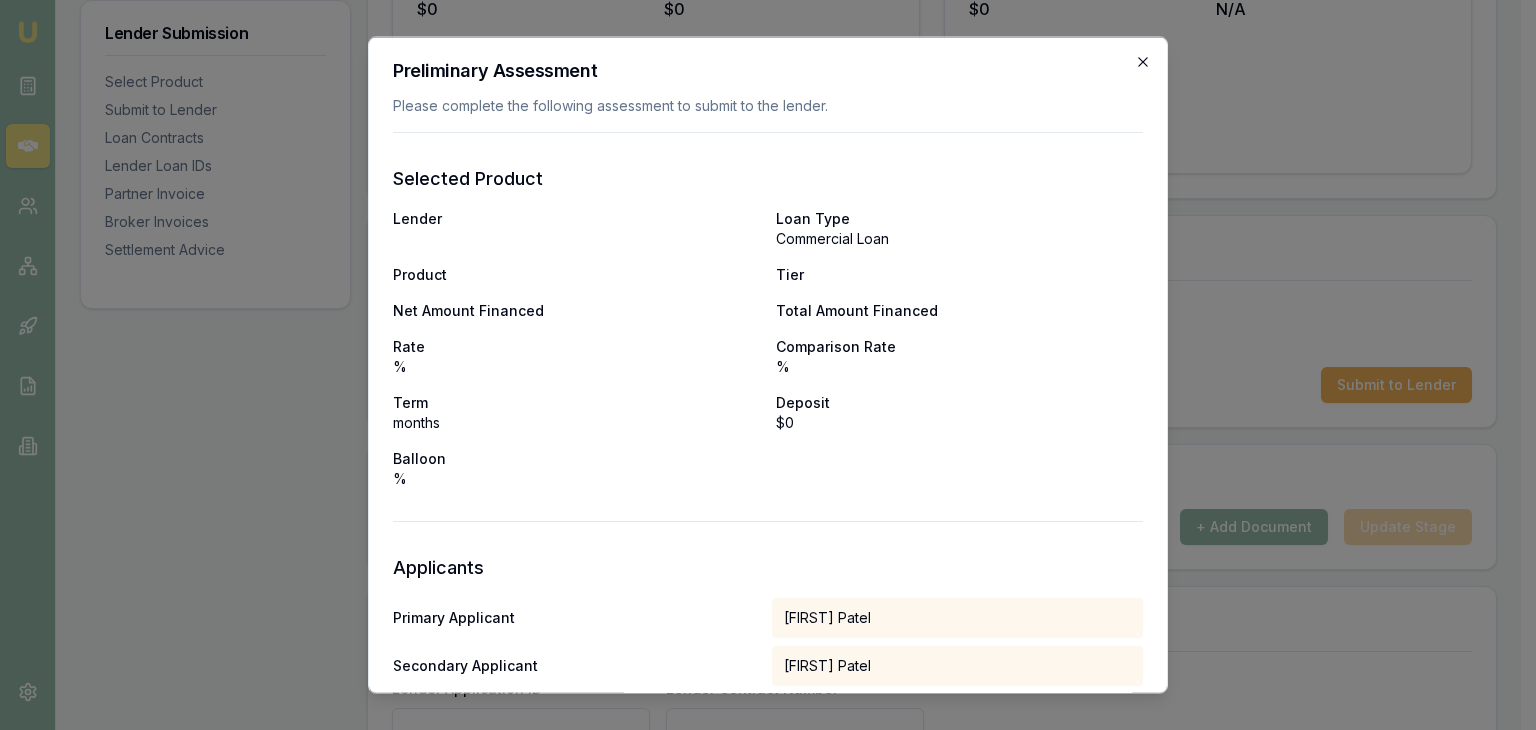 click 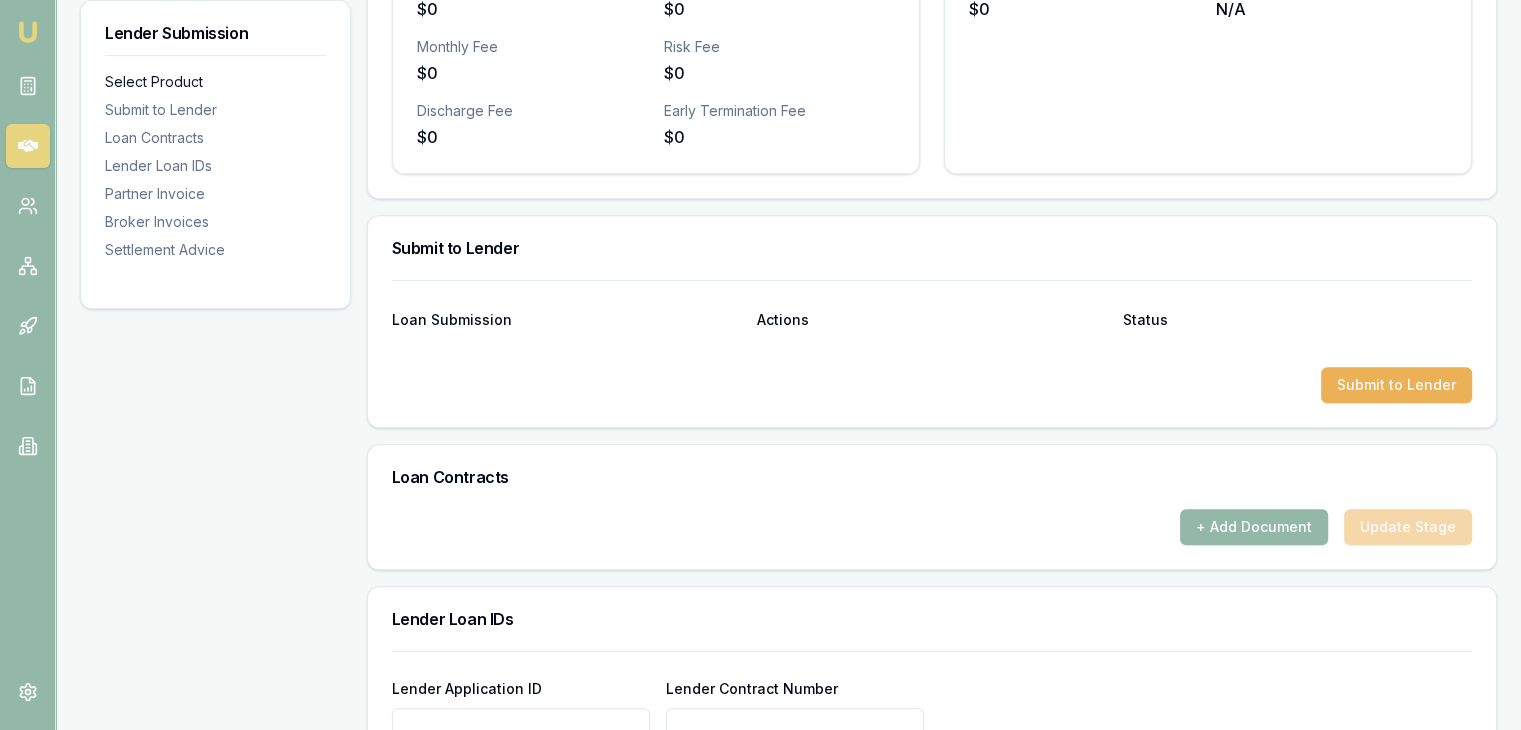 click on "Select Product" at bounding box center [215, 82] 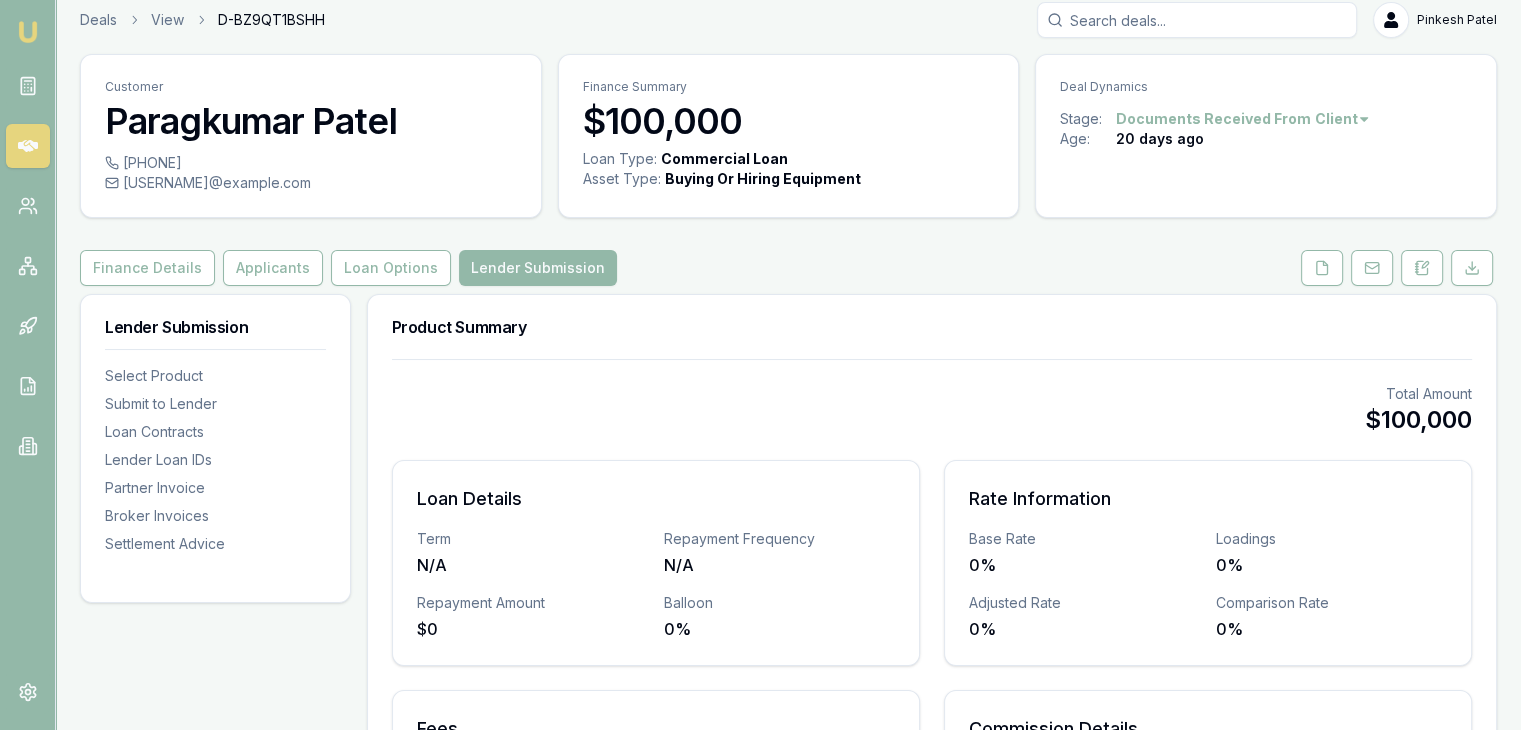 scroll, scrollTop: 0, scrollLeft: 0, axis: both 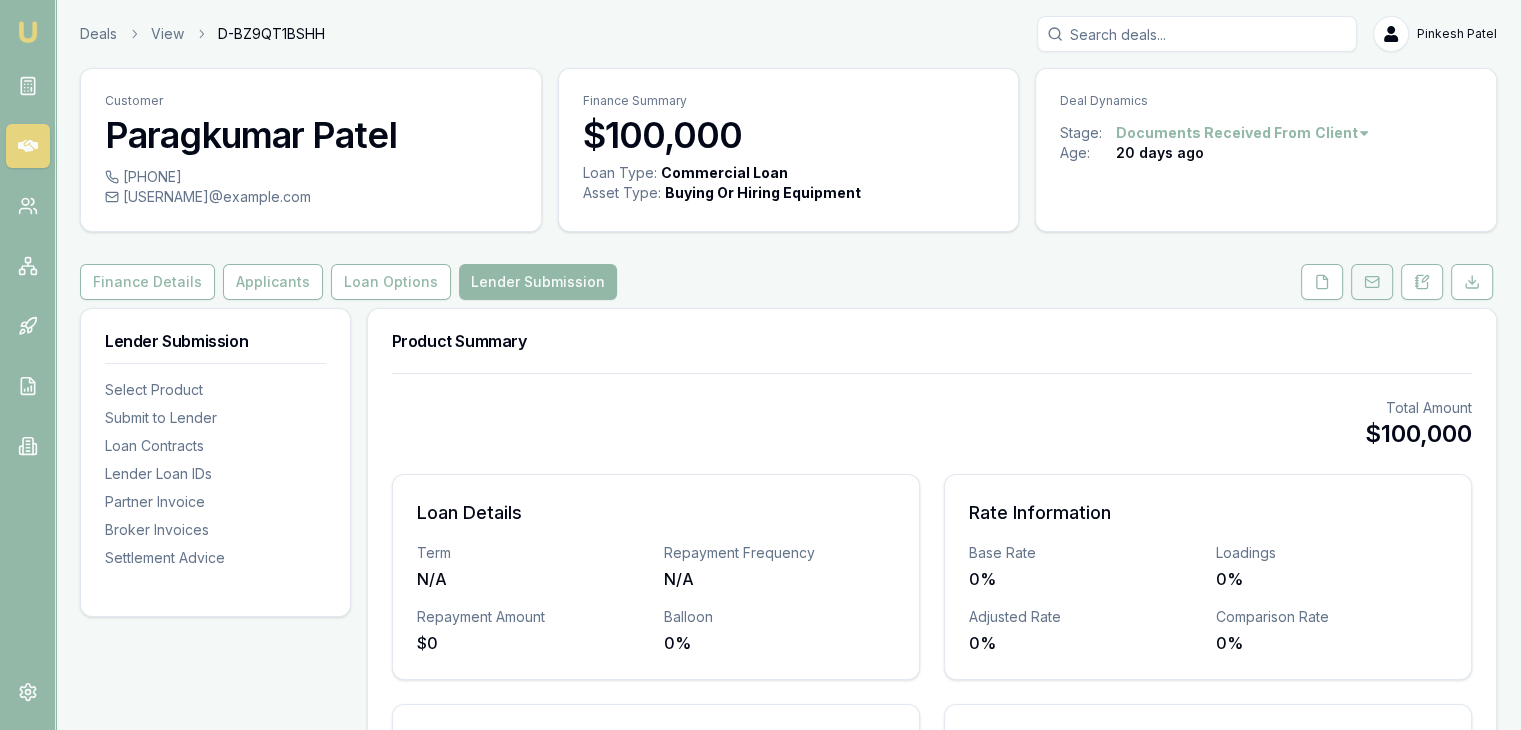 click at bounding box center [1372, 282] 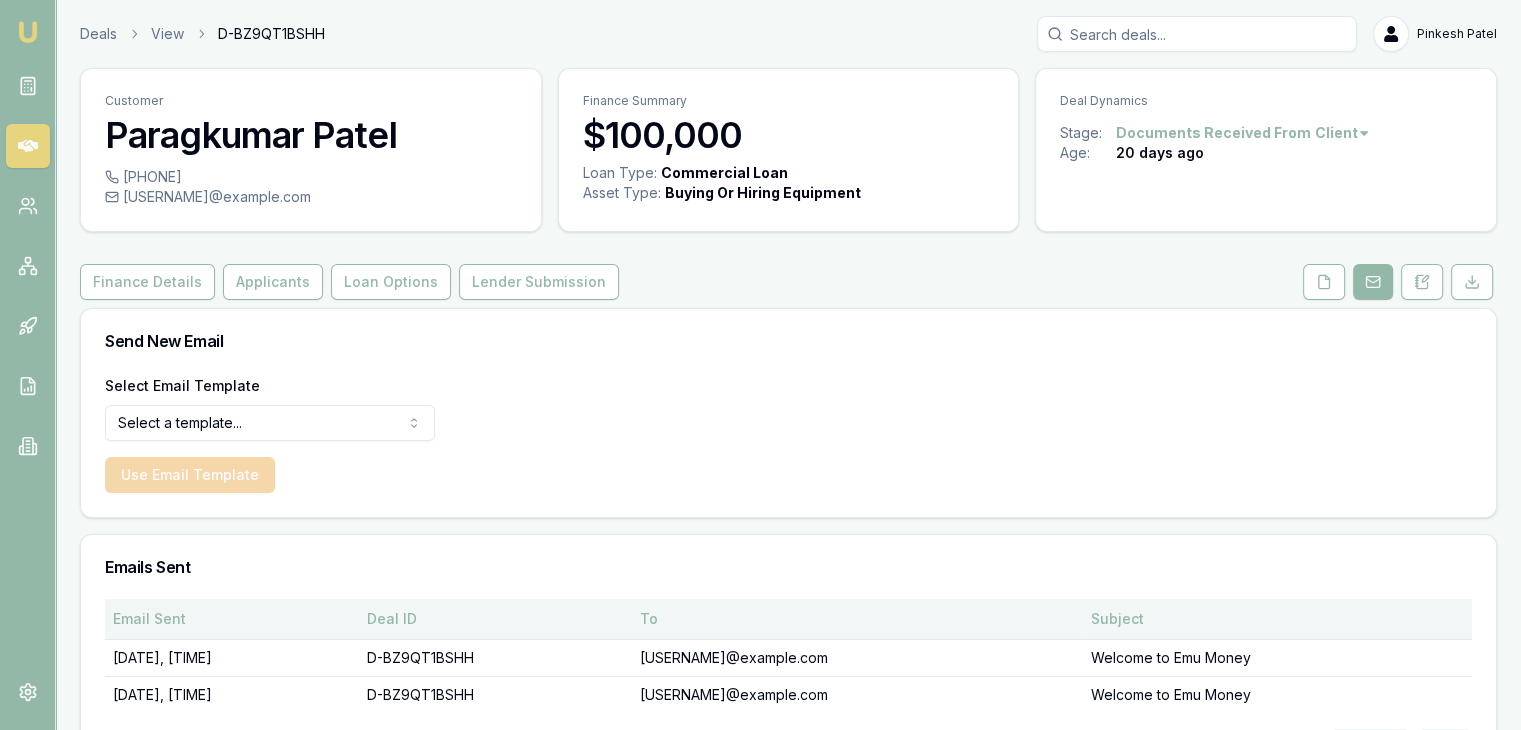 scroll, scrollTop: 86, scrollLeft: 0, axis: vertical 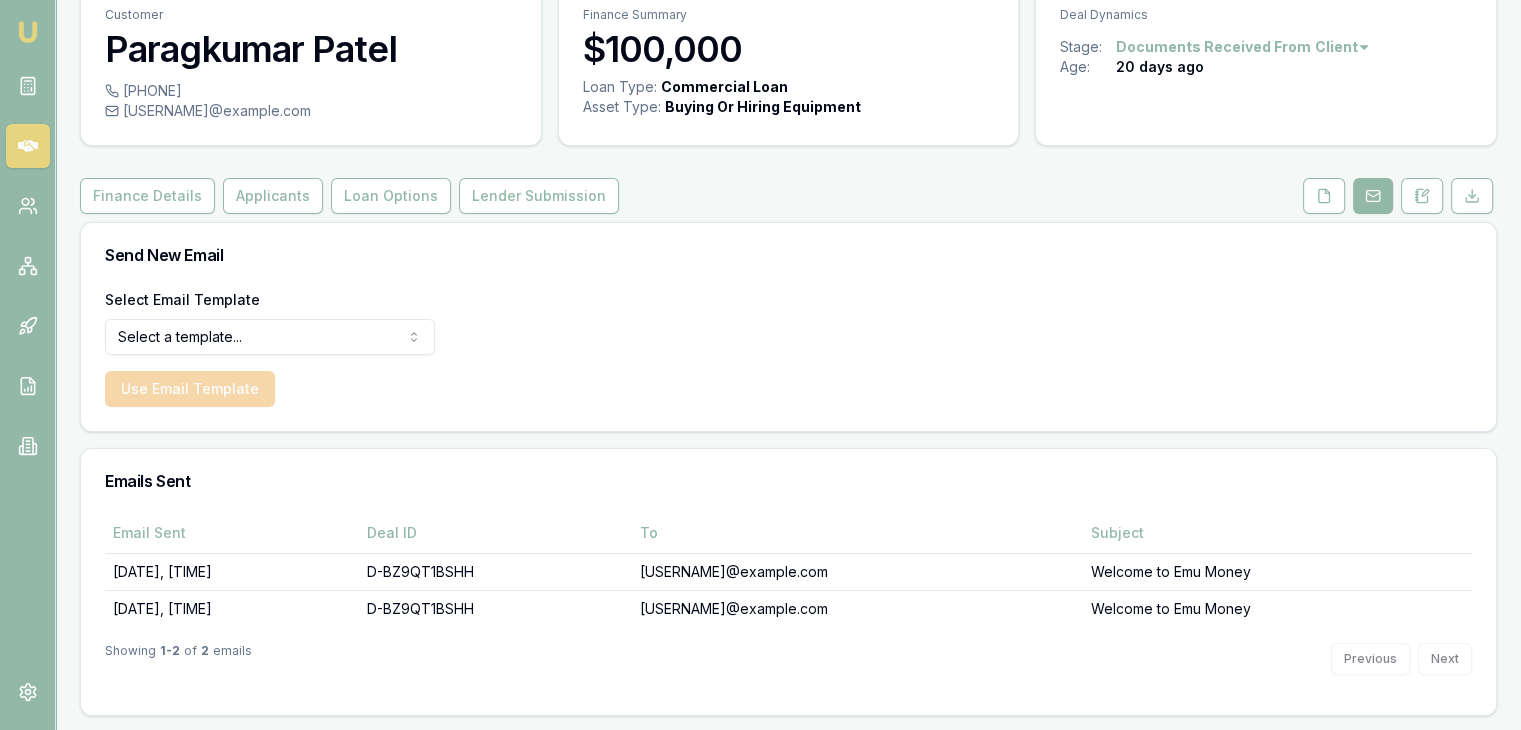 click on "Previous Next" at bounding box center [1401, 659] 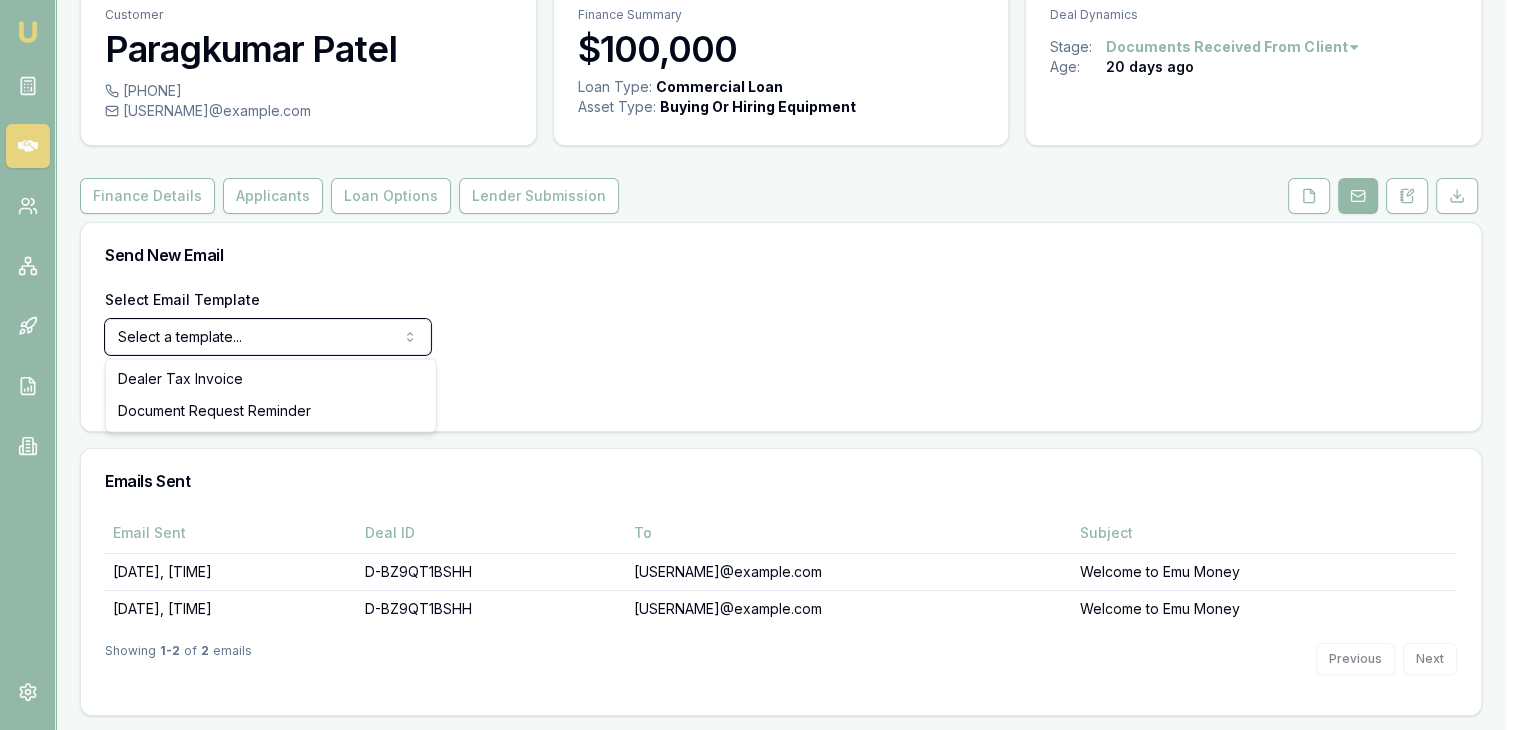 click on "Emu Broker Deals View D-BZ9QT1BSHH Pinkesh Patel Toggle Menu Customer Paragkumar Patel [PHONE] [USERNAME]@example.com Finance Summary $100,000 Loan Type: Commercial Loan Asset Type : Buying Or Hiring Equipment Deal Dynamics Stage: Documents Received From Client Age: 20 days ago Finance Details Applicants Loan Options Lender Submission Send New Email Select Email Template Select a template... Dealer Tax Invoice Document Request Reminder Use Email Template Emails Sent Email Sent Deal ID To Subject [DATE], [TIME] D-BZ9QT1BSHH [USERNAME]@example.com Welcome to Emu Money [DATE], [TIME] D-BZ9QT1BSHH [USERNAME]@example.com Welcome to Emu Money Showing   1 - 2   of  2  emails Previous Next
Dealer Tax Invoice Document Request Reminder" at bounding box center (760, 279) 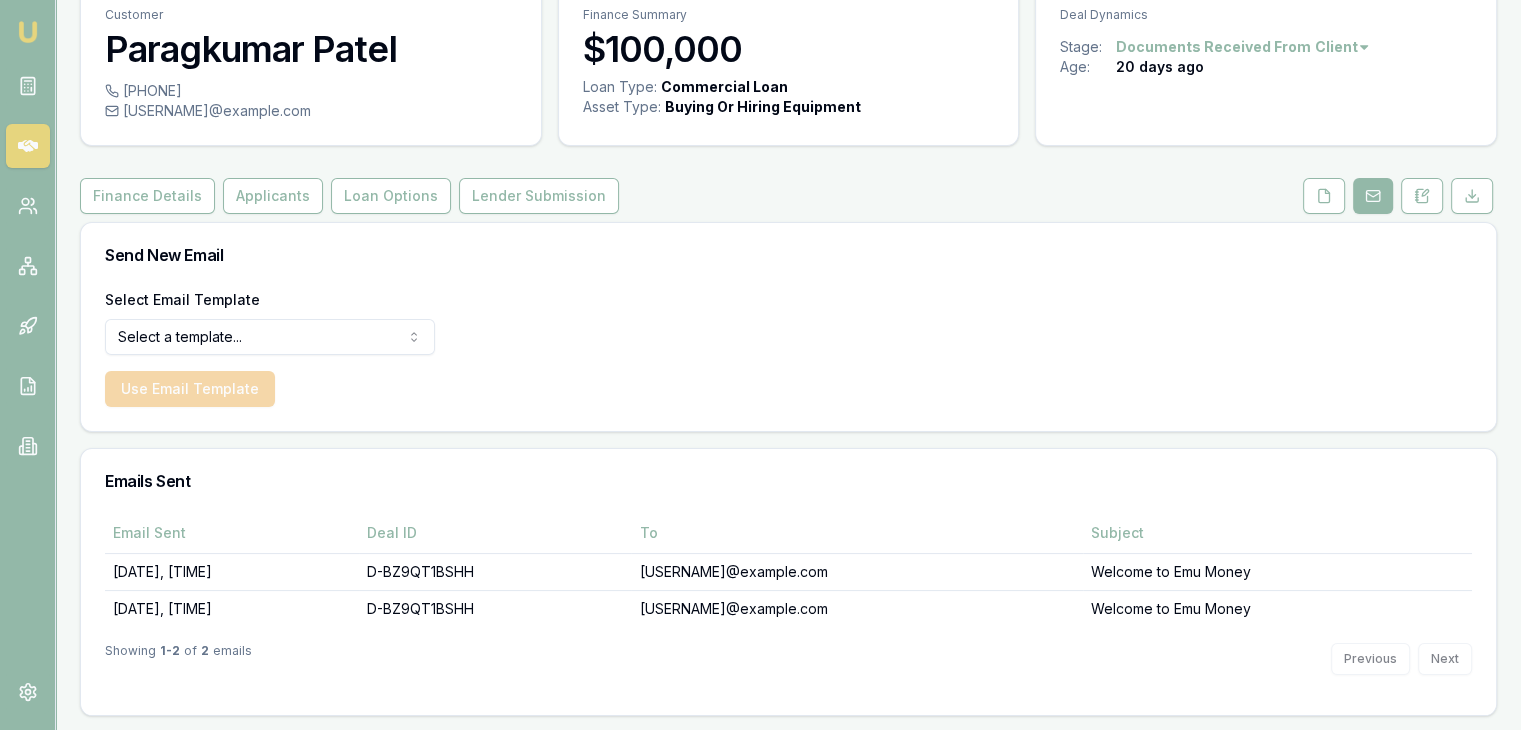 click at bounding box center (28, 32) 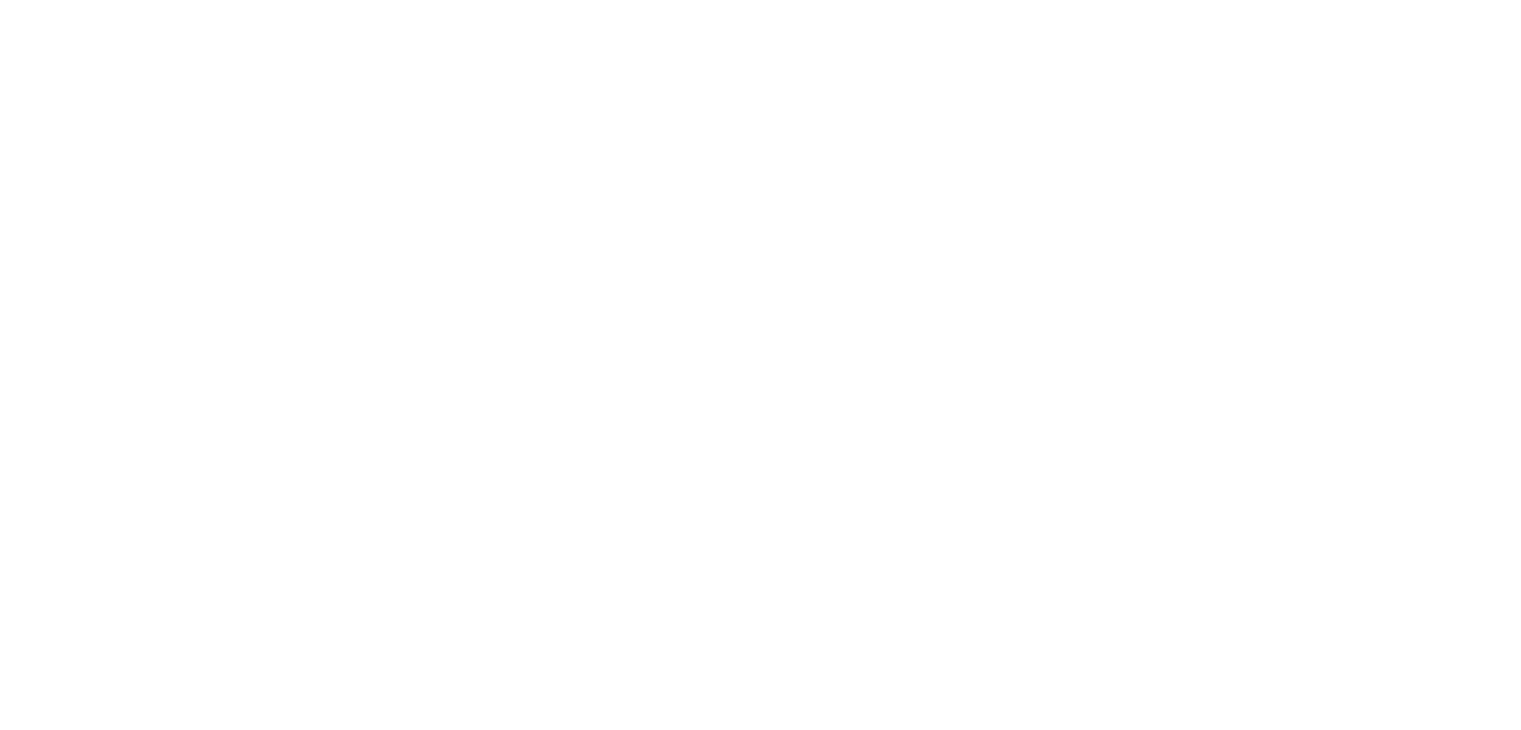 scroll, scrollTop: 0, scrollLeft: 0, axis: both 